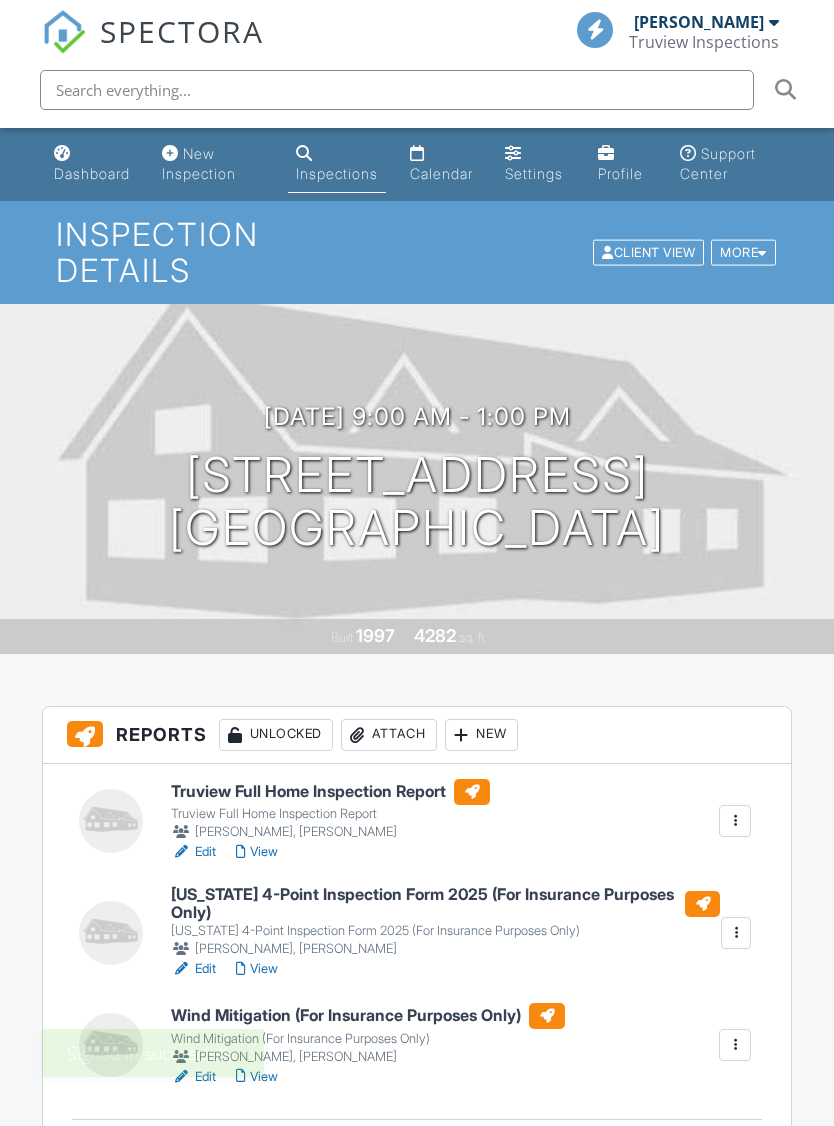scroll, scrollTop: 0, scrollLeft: 0, axis: both 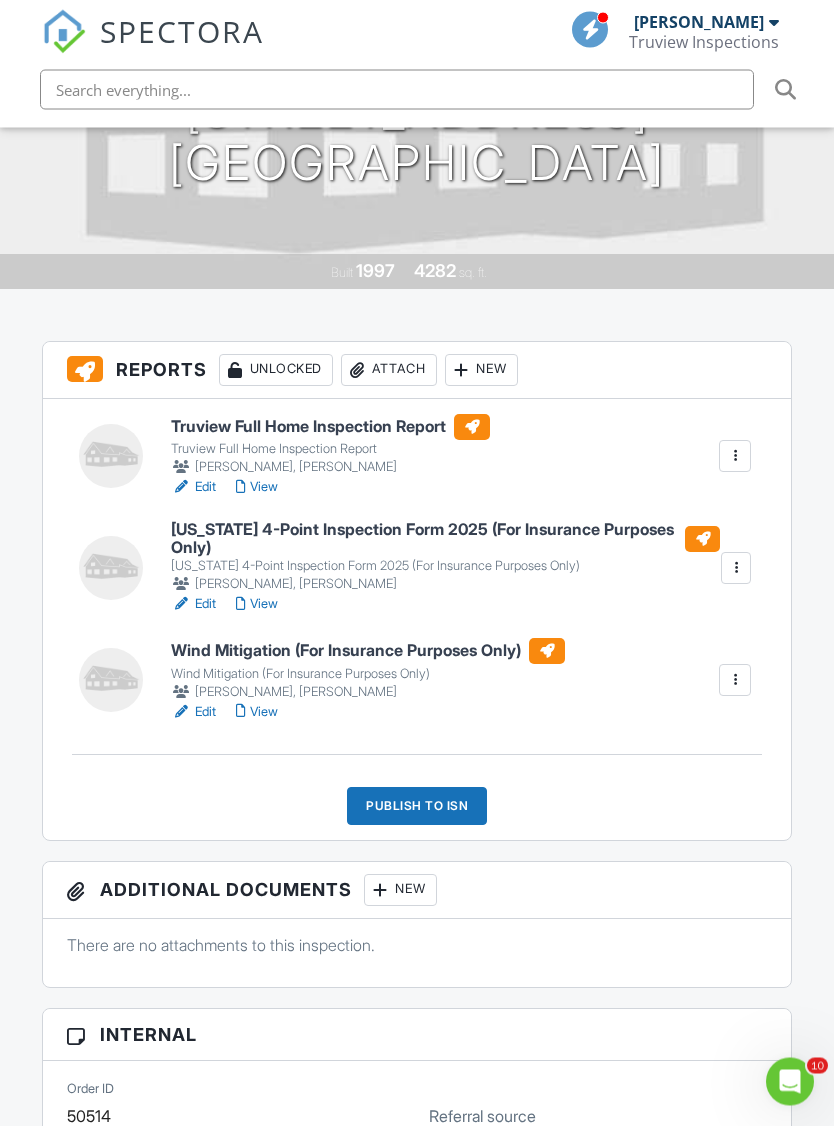 click on "New" at bounding box center (481, 371) 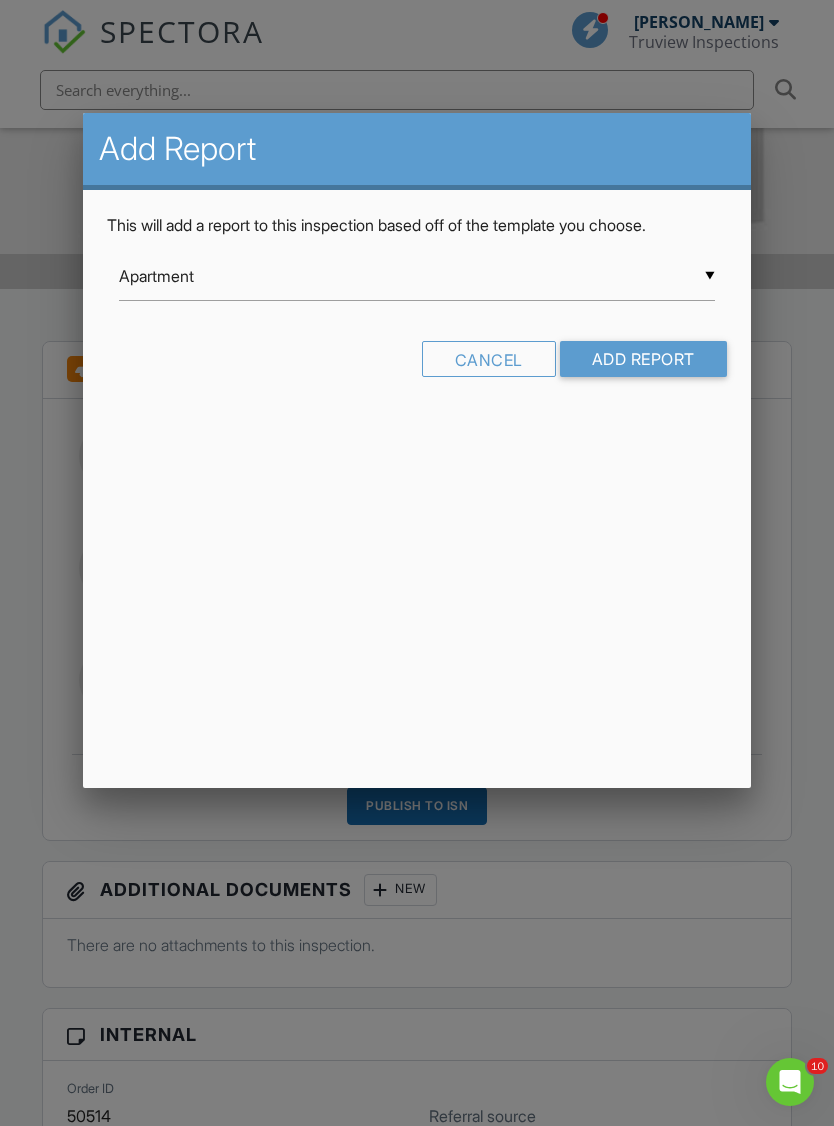 click on "Apartment" at bounding box center (416, 276) 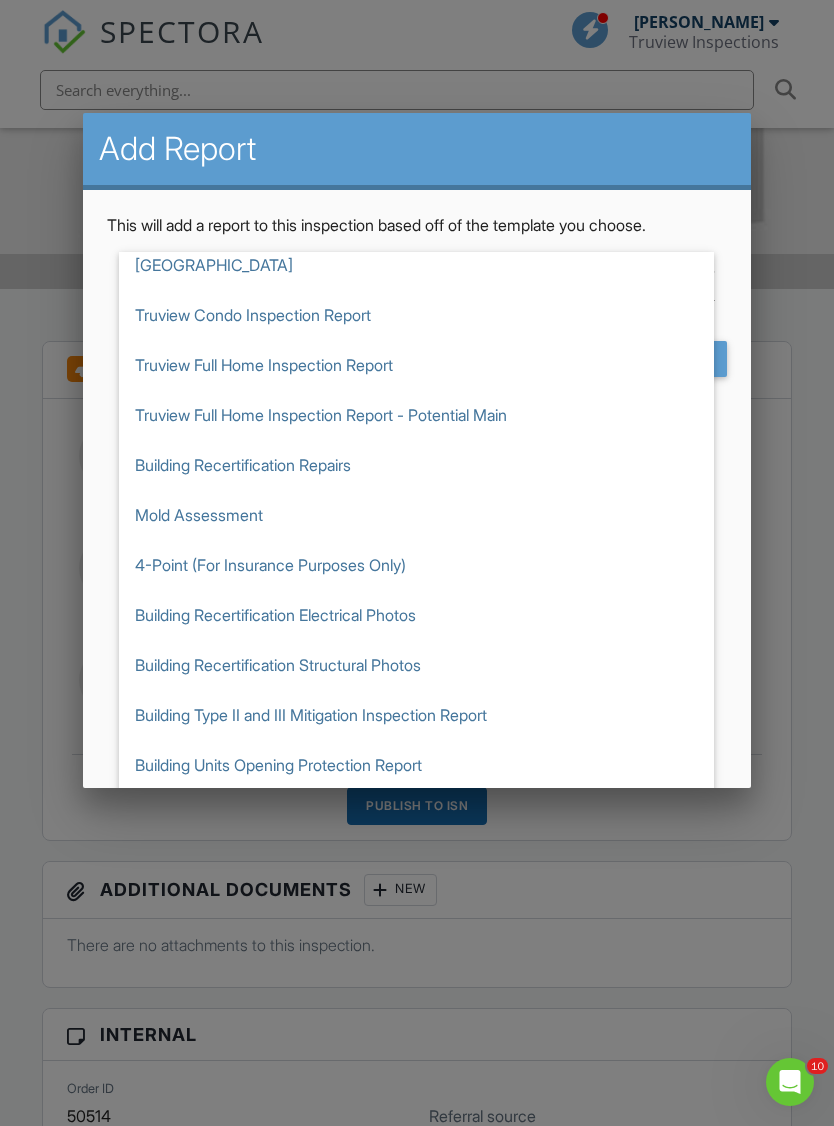 scroll, scrollTop: 516, scrollLeft: 0, axis: vertical 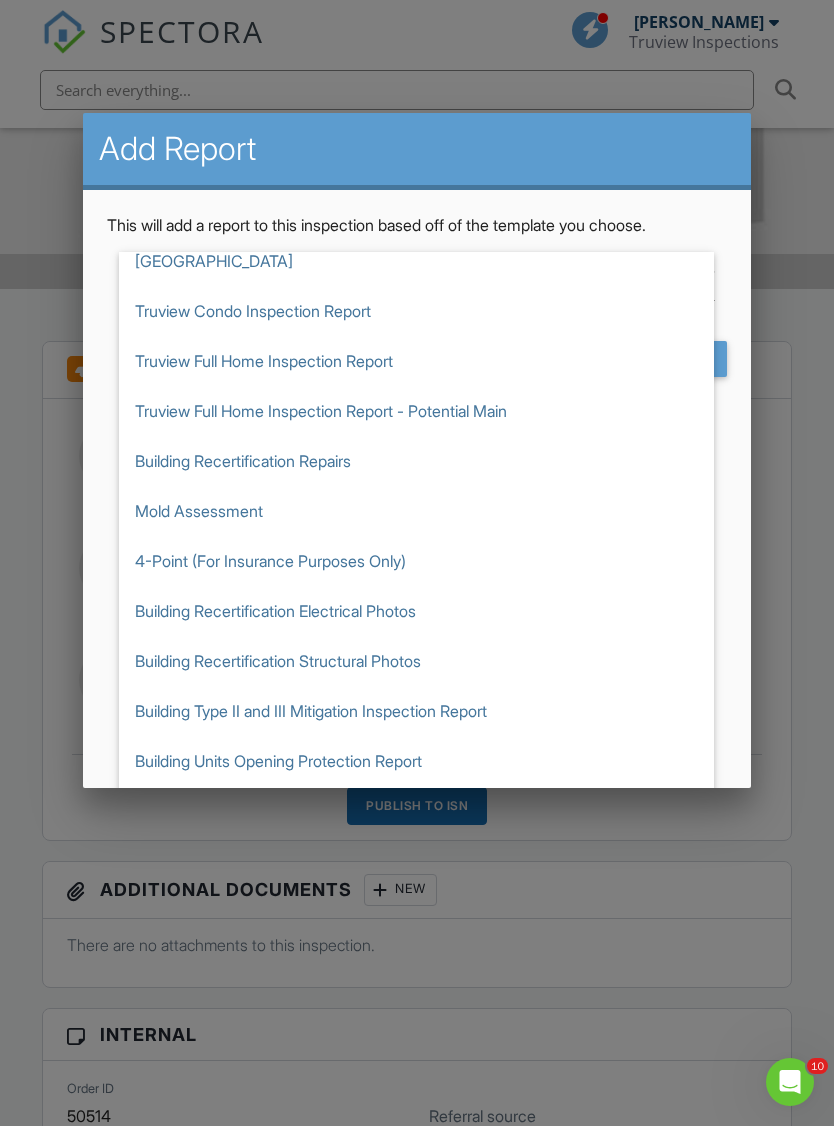 click on "4-Point (For Insurance Purposes Only)" at bounding box center (416, 561) 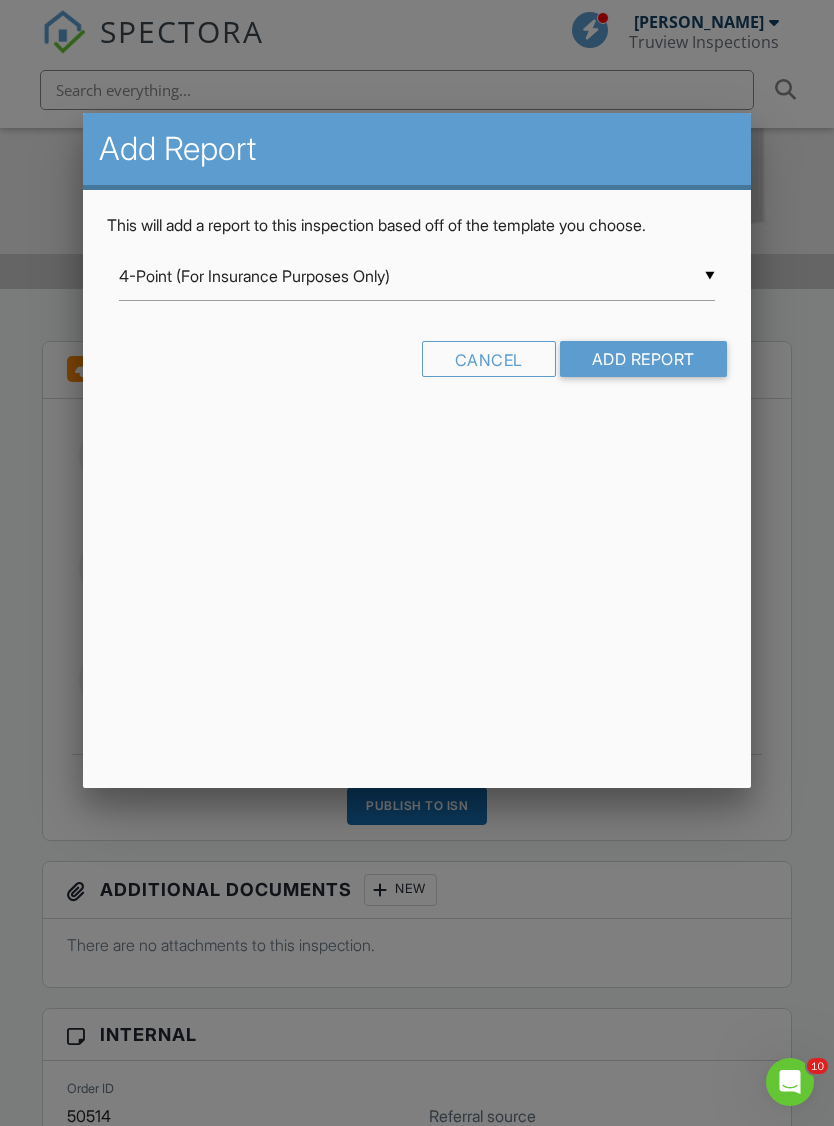 click on "Add Report" at bounding box center [643, 359] 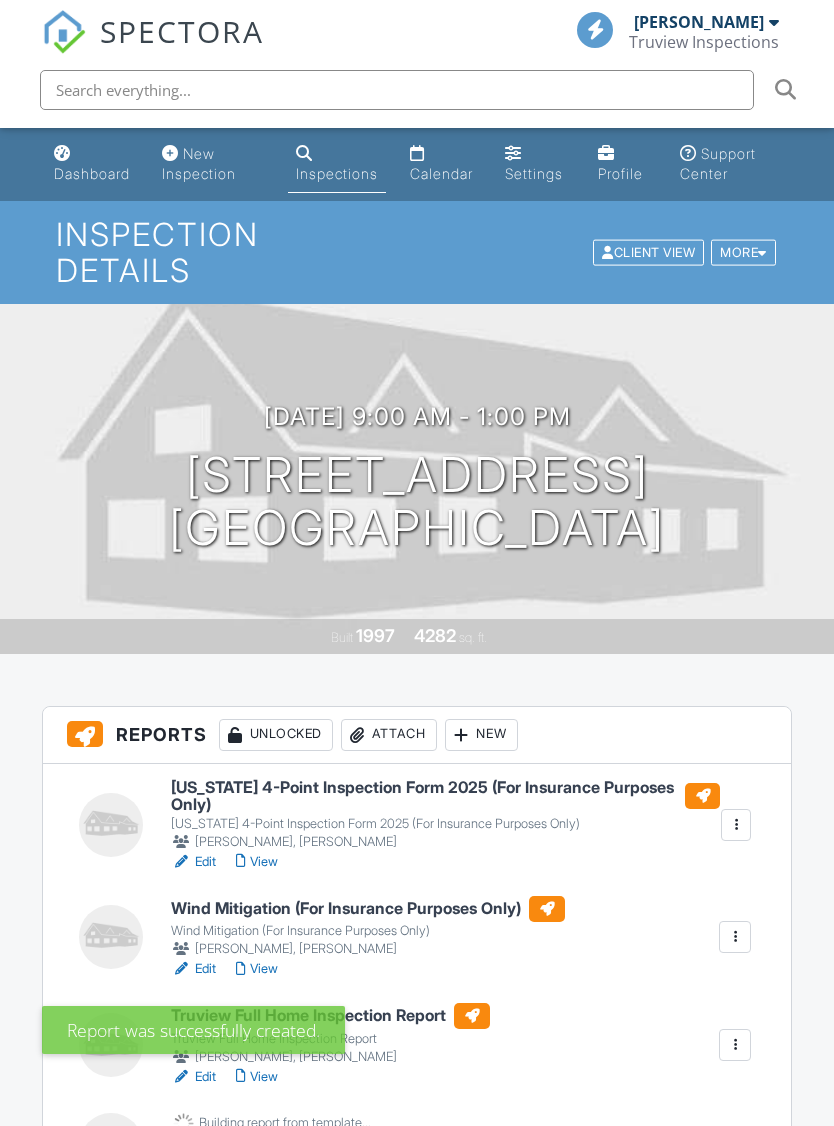 scroll, scrollTop: 0, scrollLeft: 0, axis: both 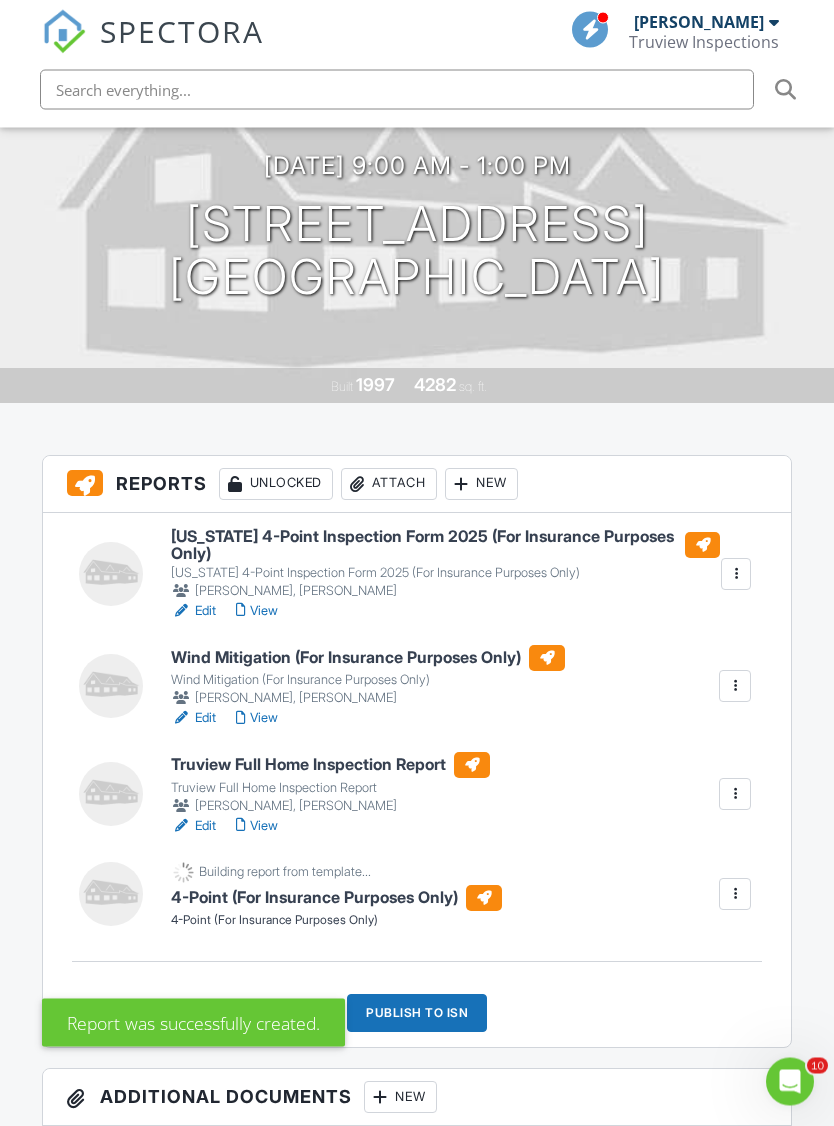 click on "New" at bounding box center (481, 485) 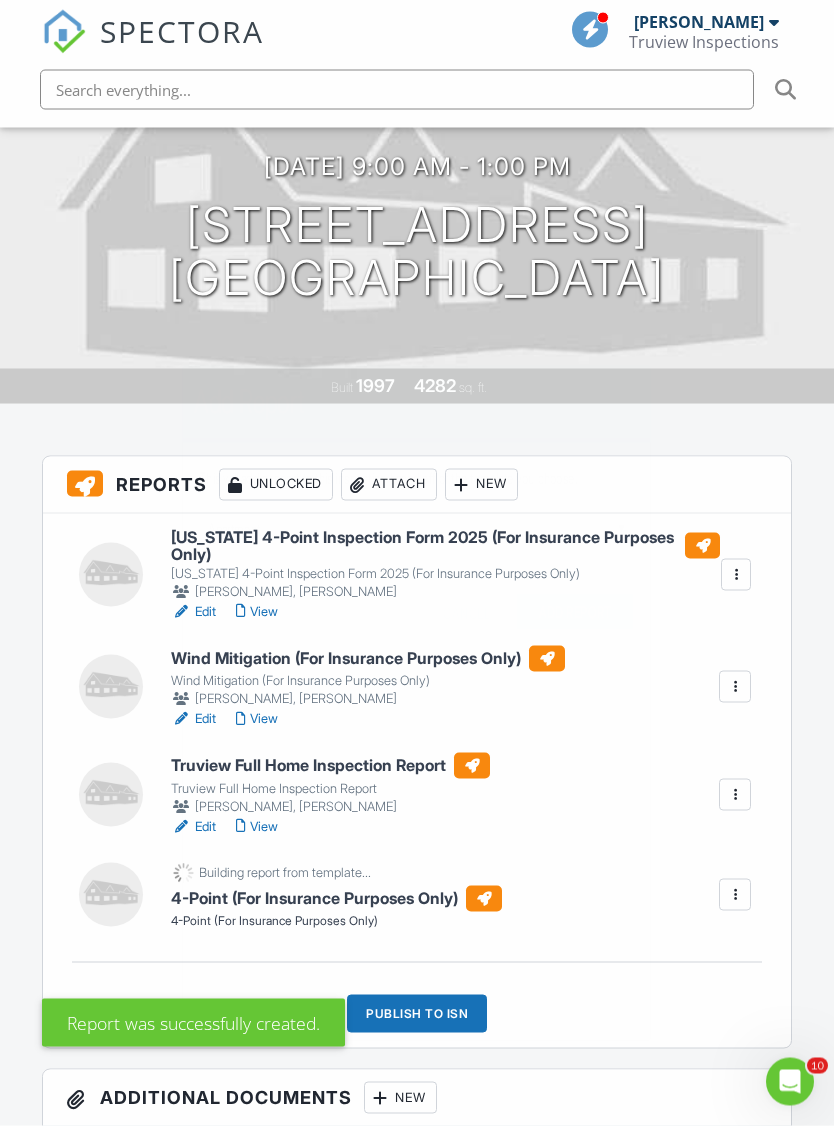 scroll, scrollTop: 251, scrollLeft: 0, axis: vertical 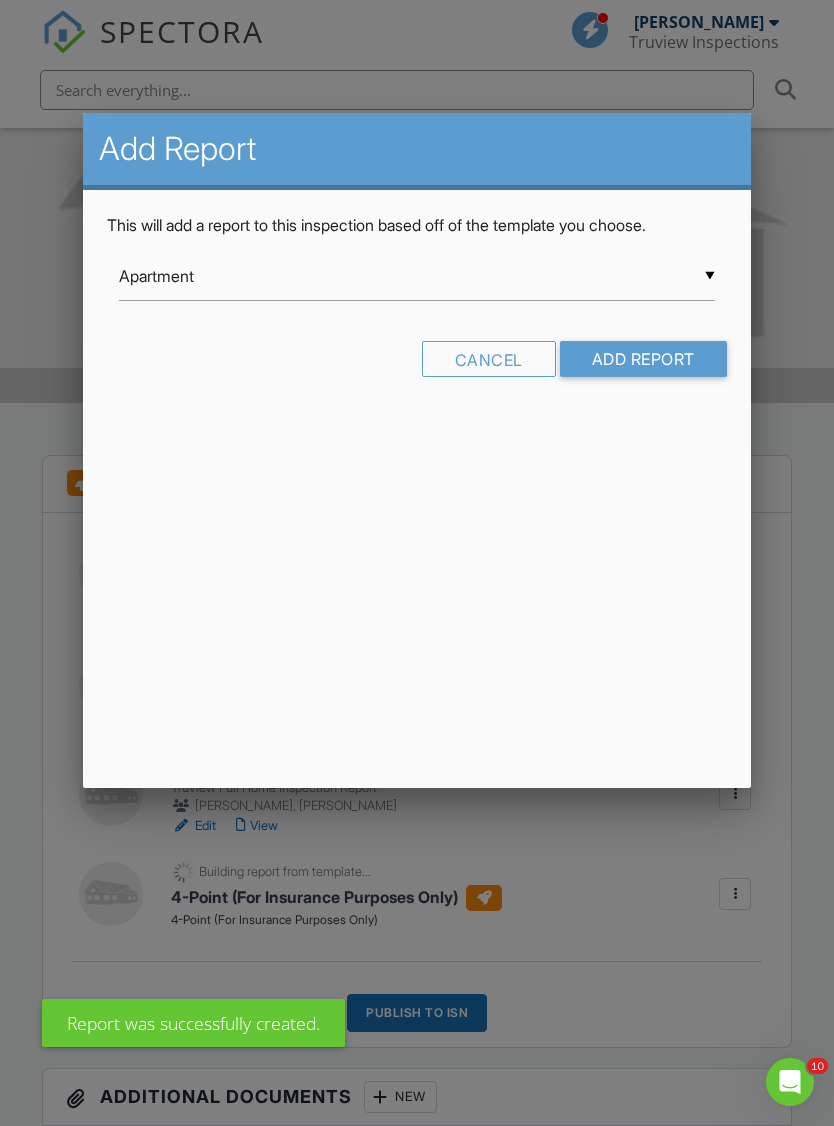 click on "Apartment" at bounding box center [416, 276] 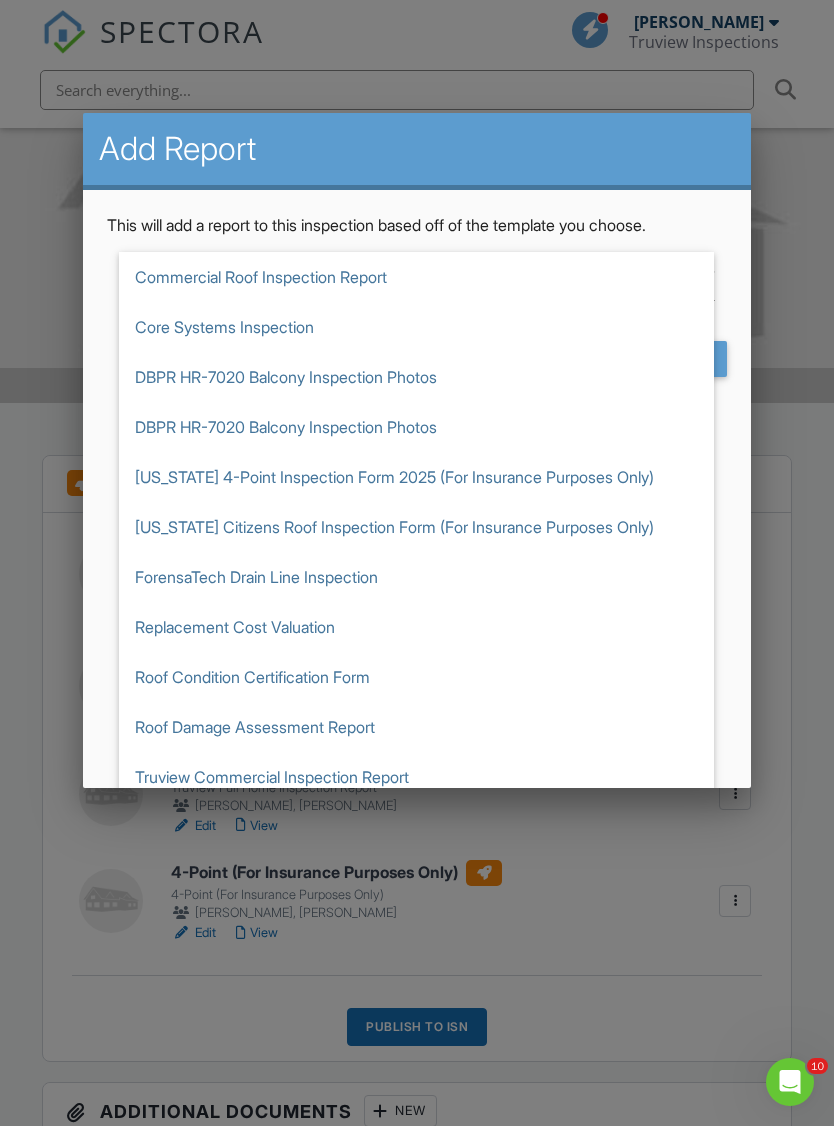 scroll, scrollTop: 1400, scrollLeft: 0, axis: vertical 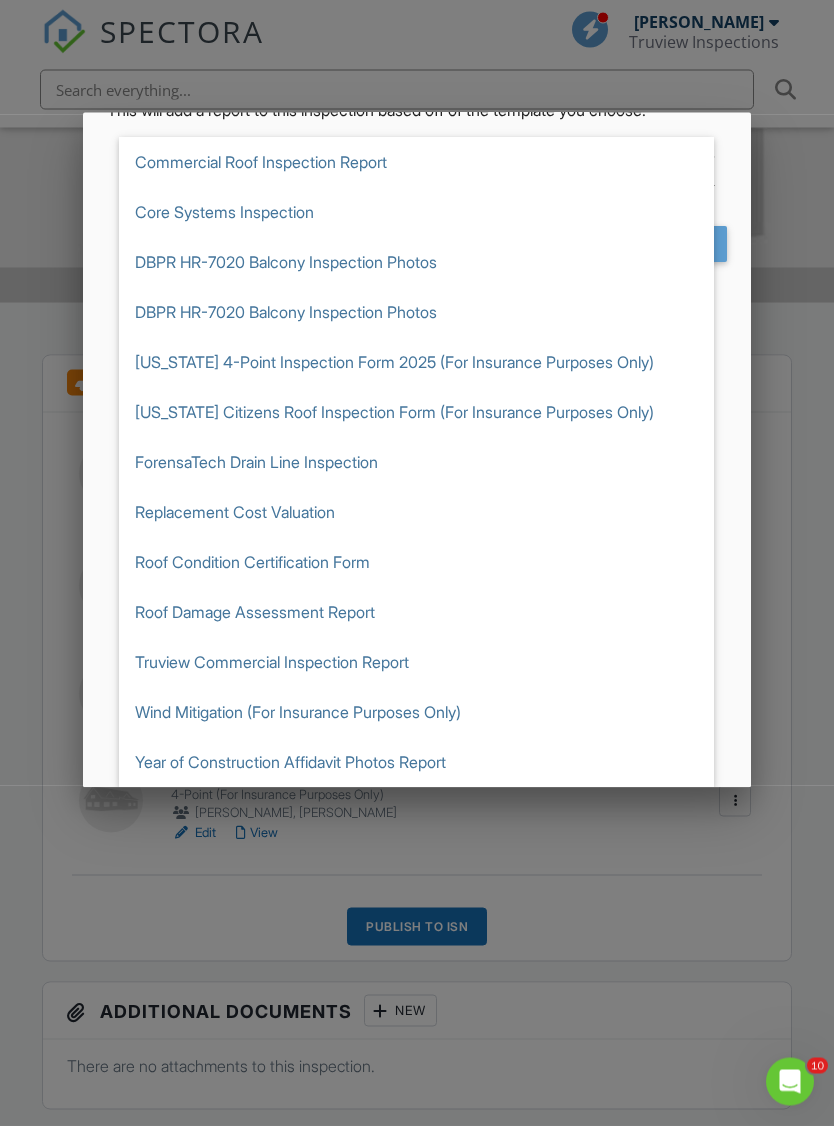 click on "Wind Mitigation (For Insurance Purposes Only)" at bounding box center [416, 713] 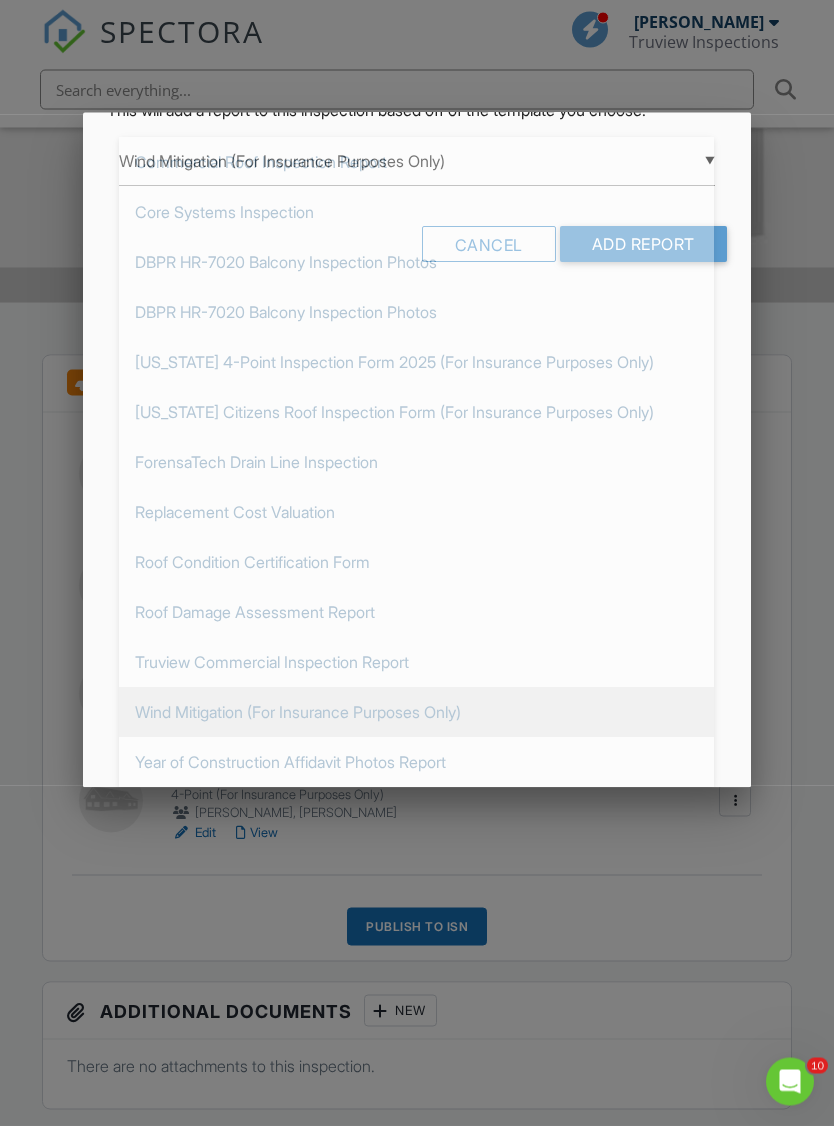 scroll, scrollTop: 352, scrollLeft: 0, axis: vertical 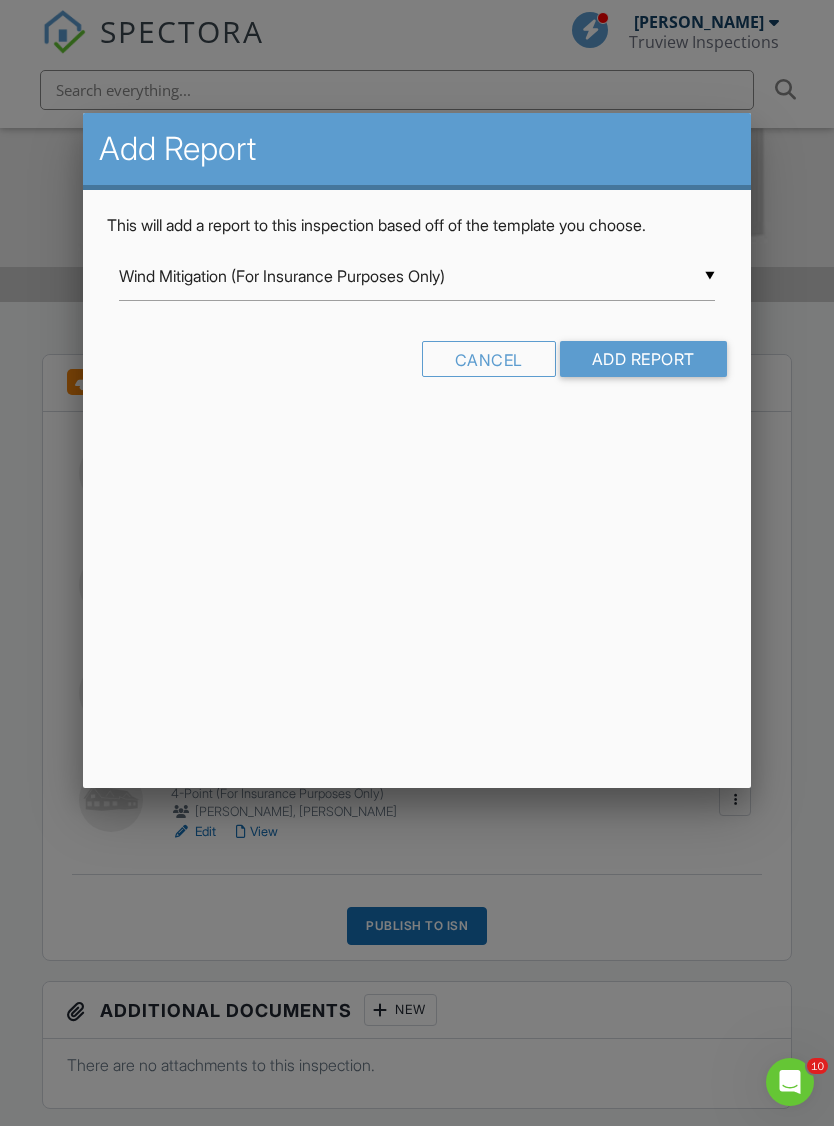 click on "Add Report" at bounding box center [643, 359] 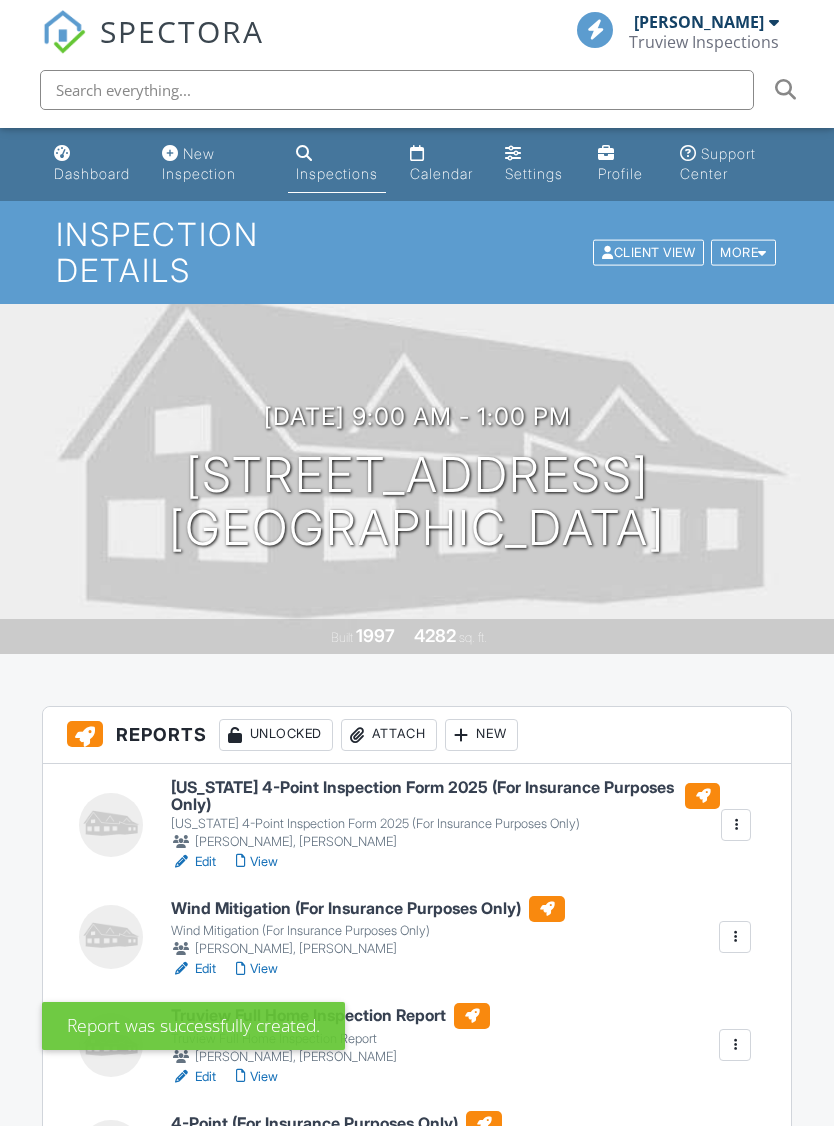 scroll, scrollTop: 0, scrollLeft: 0, axis: both 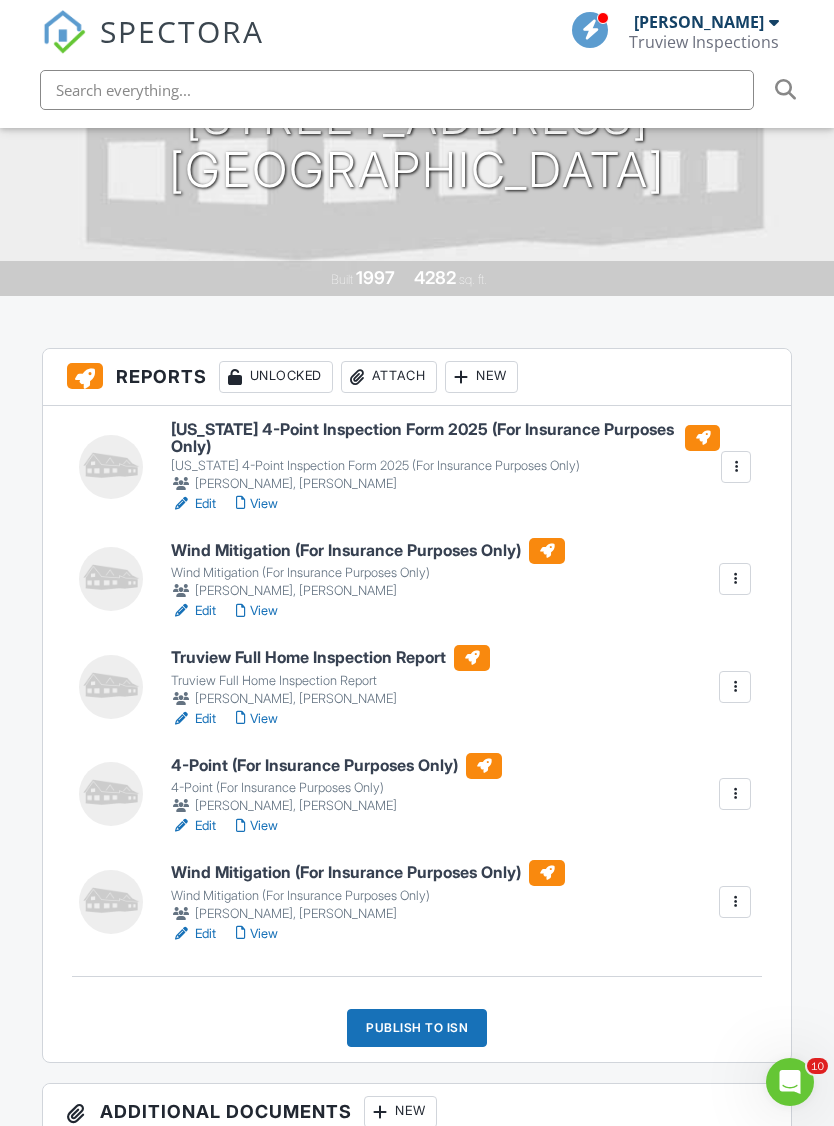 click at bounding box center [181, 826] 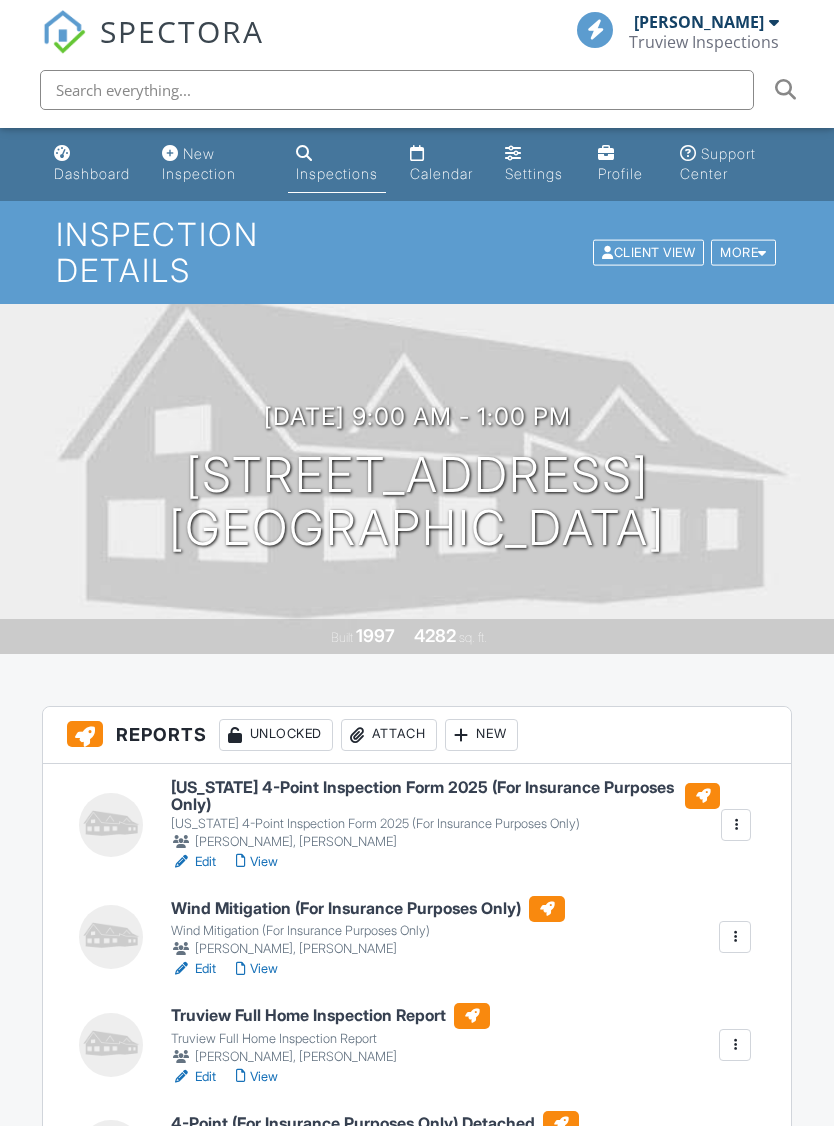 scroll, scrollTop: 289, scrollLeft: 0, axis: vertical 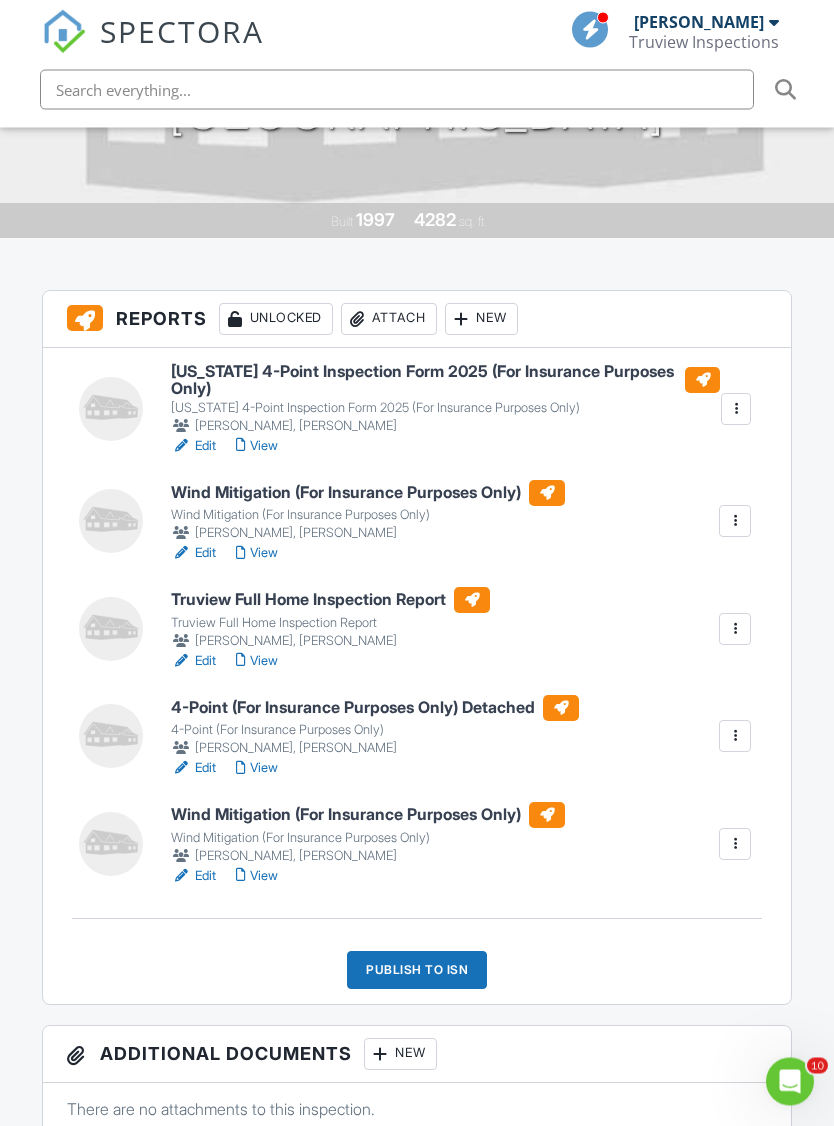 click on "Edit" at bounding box center (193, 877) 